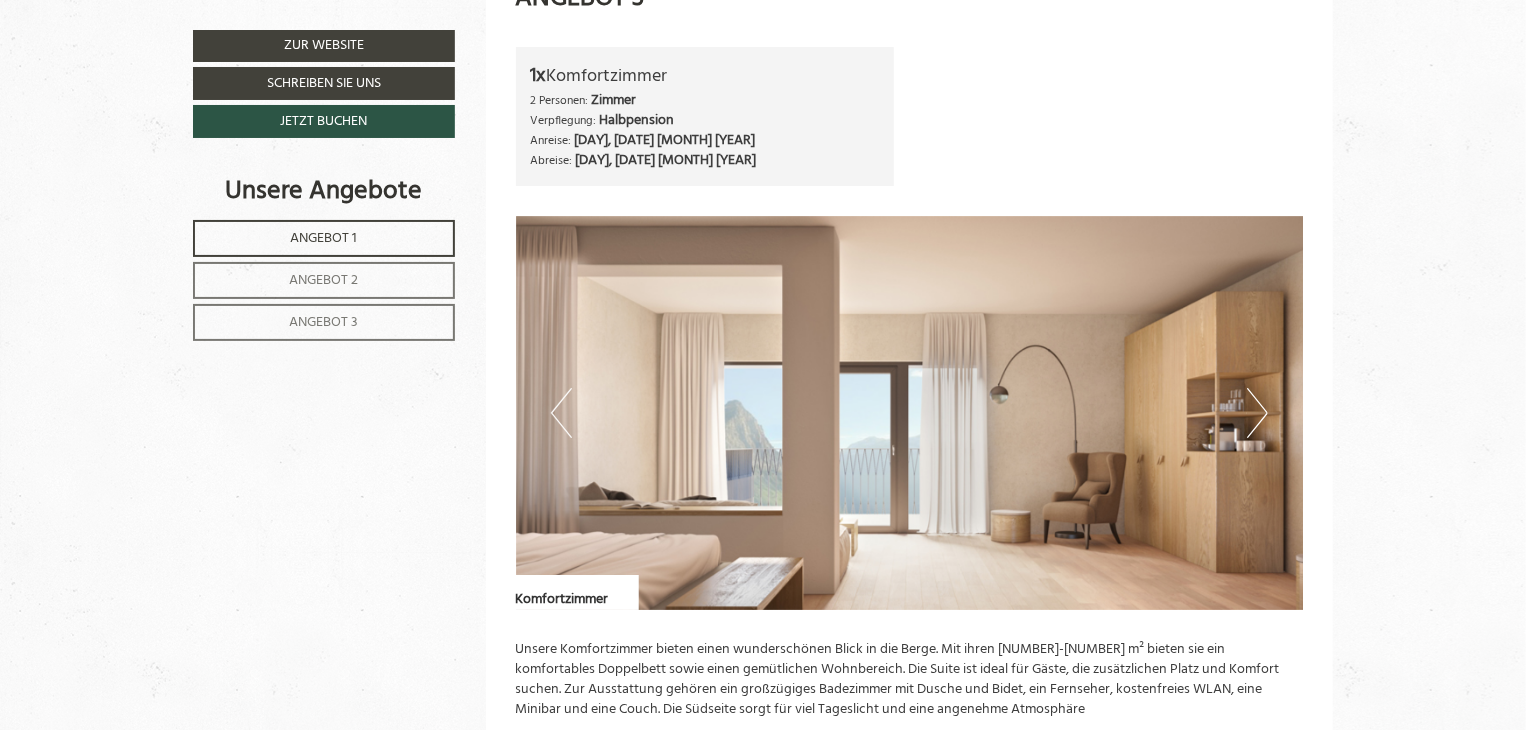 scroll, scrollTop: 3500, scrollLeft: 0, axis: vertical 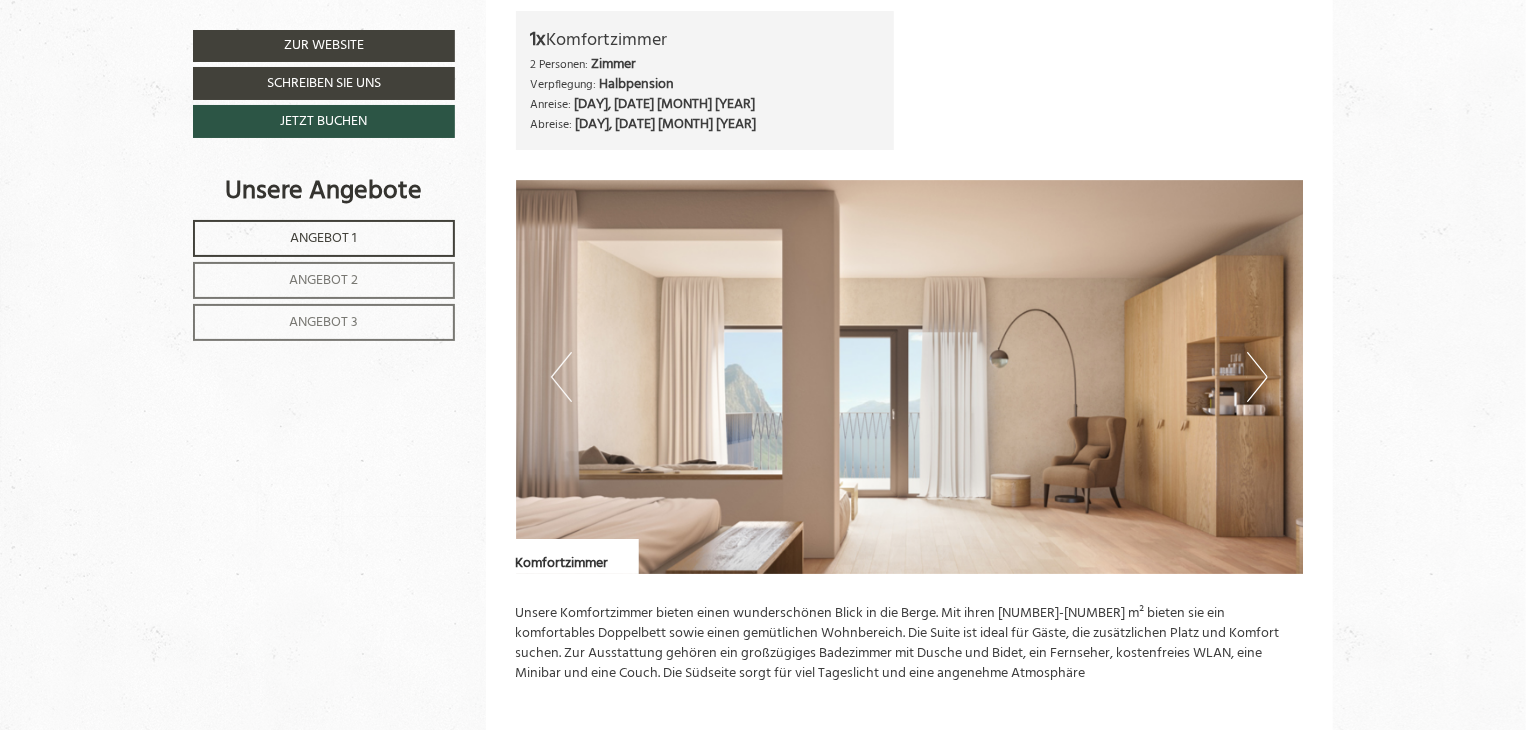 click on "Next" at bounding box center [1257, 377] 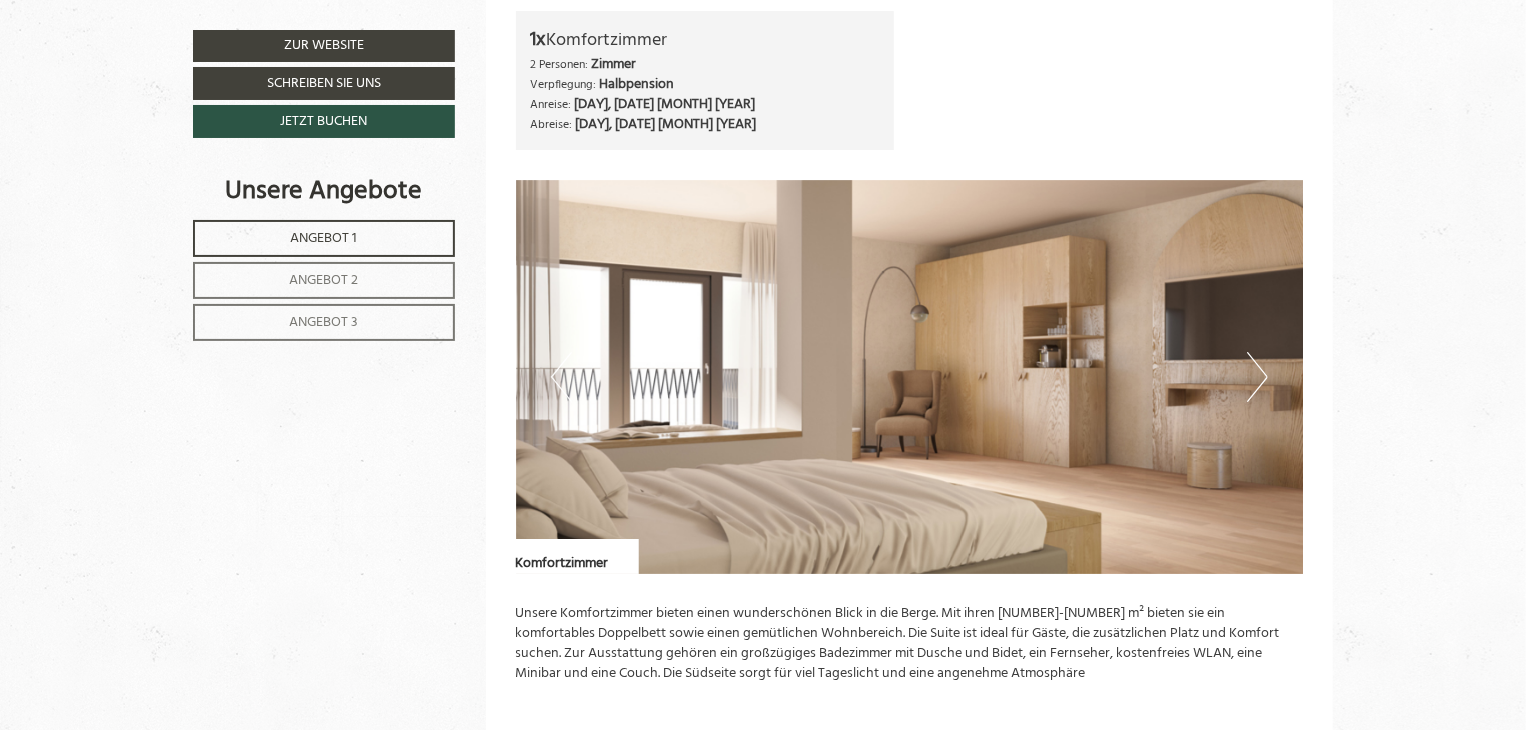 click on "Next" at bounding box center [1257, 377] 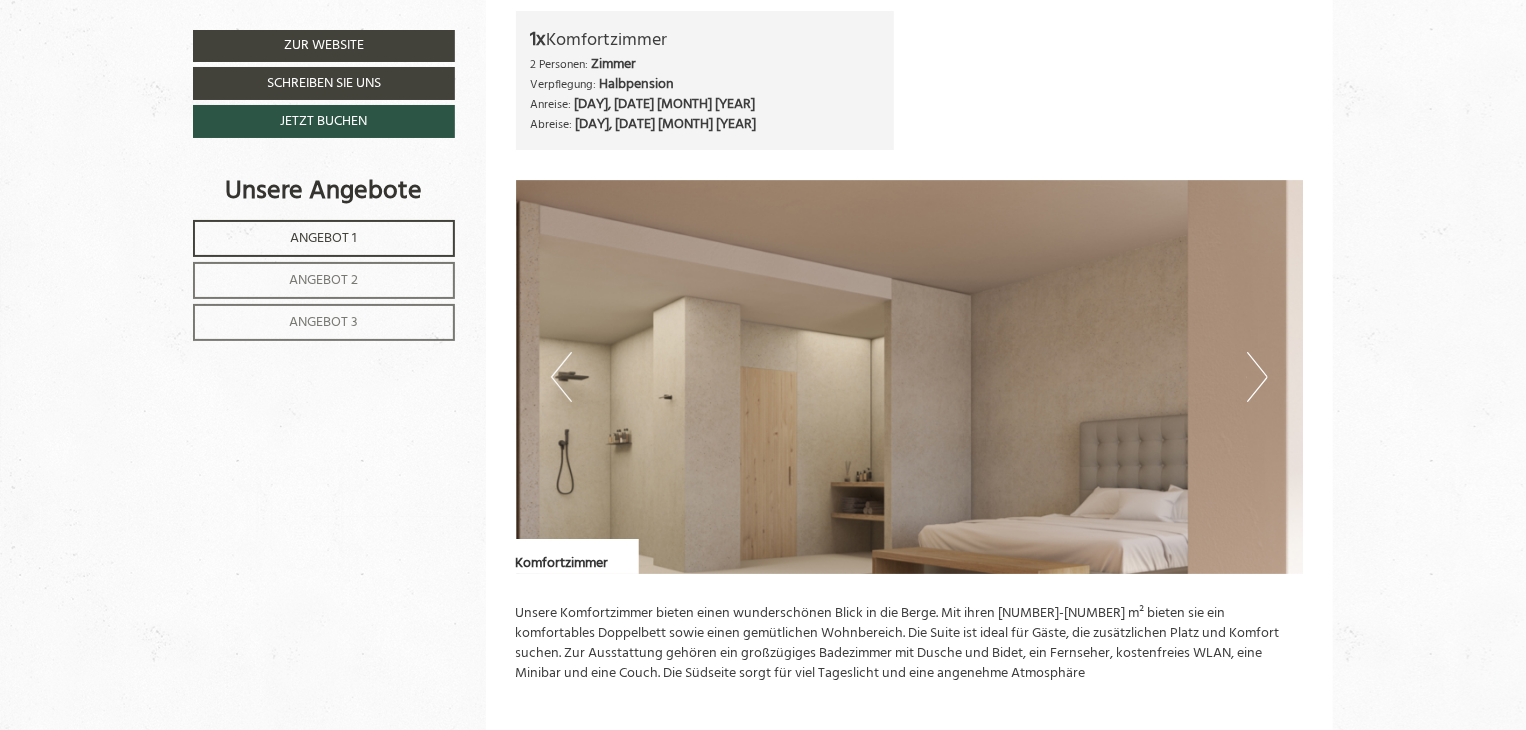 scroll, scrollTop: 3700, scrollLeft: 0, axis: vertical 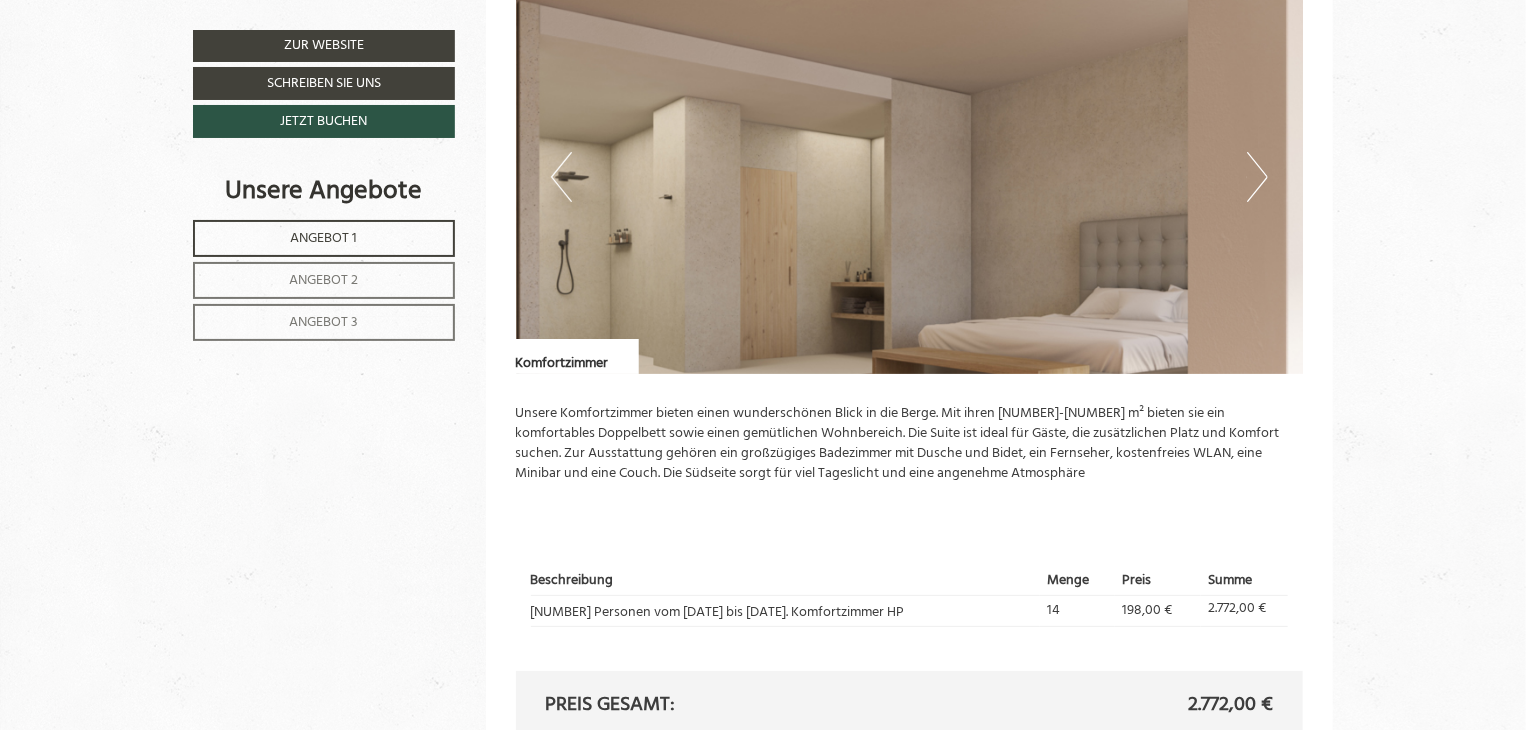 click at bounding box center (910, 177) 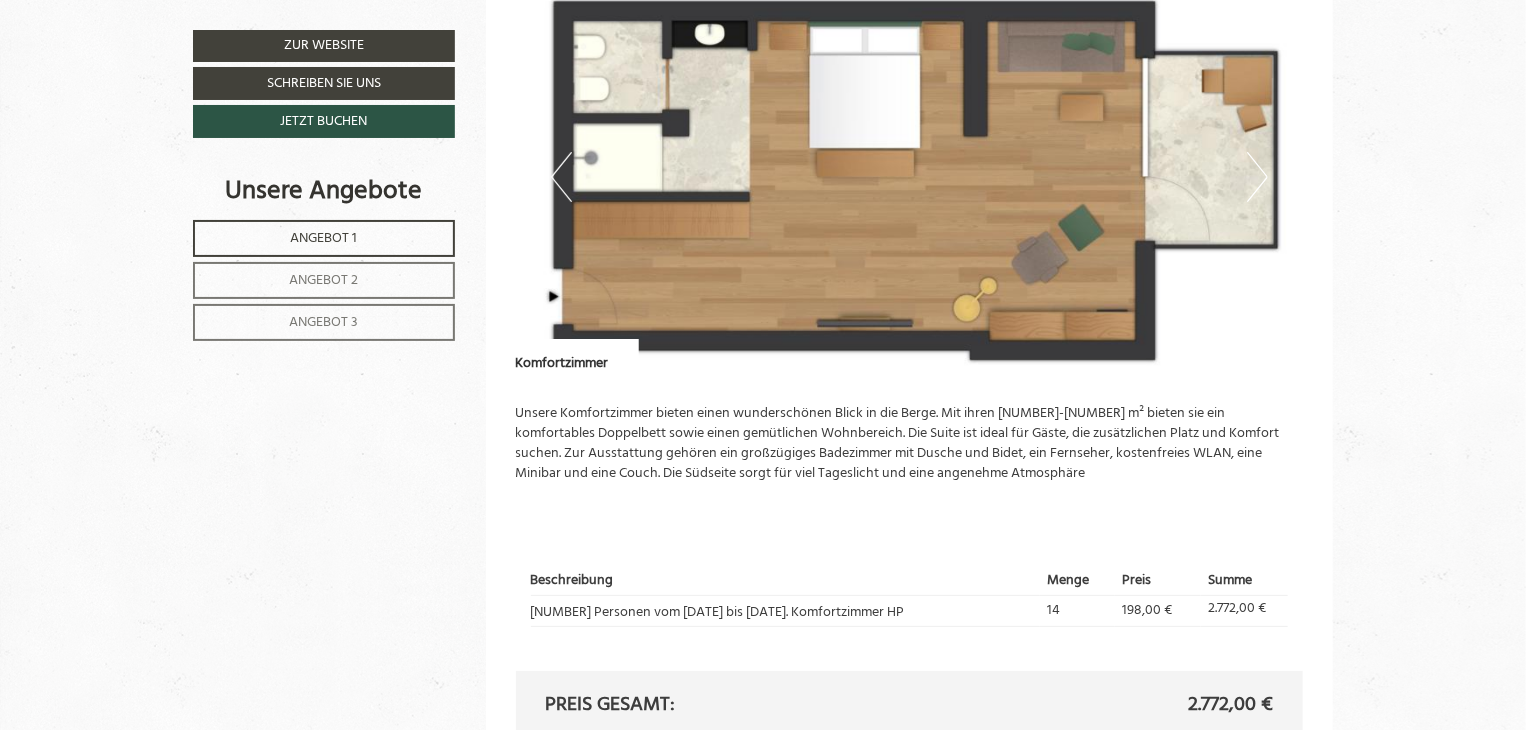 click on "Next" at bounding box center (1257, 177) 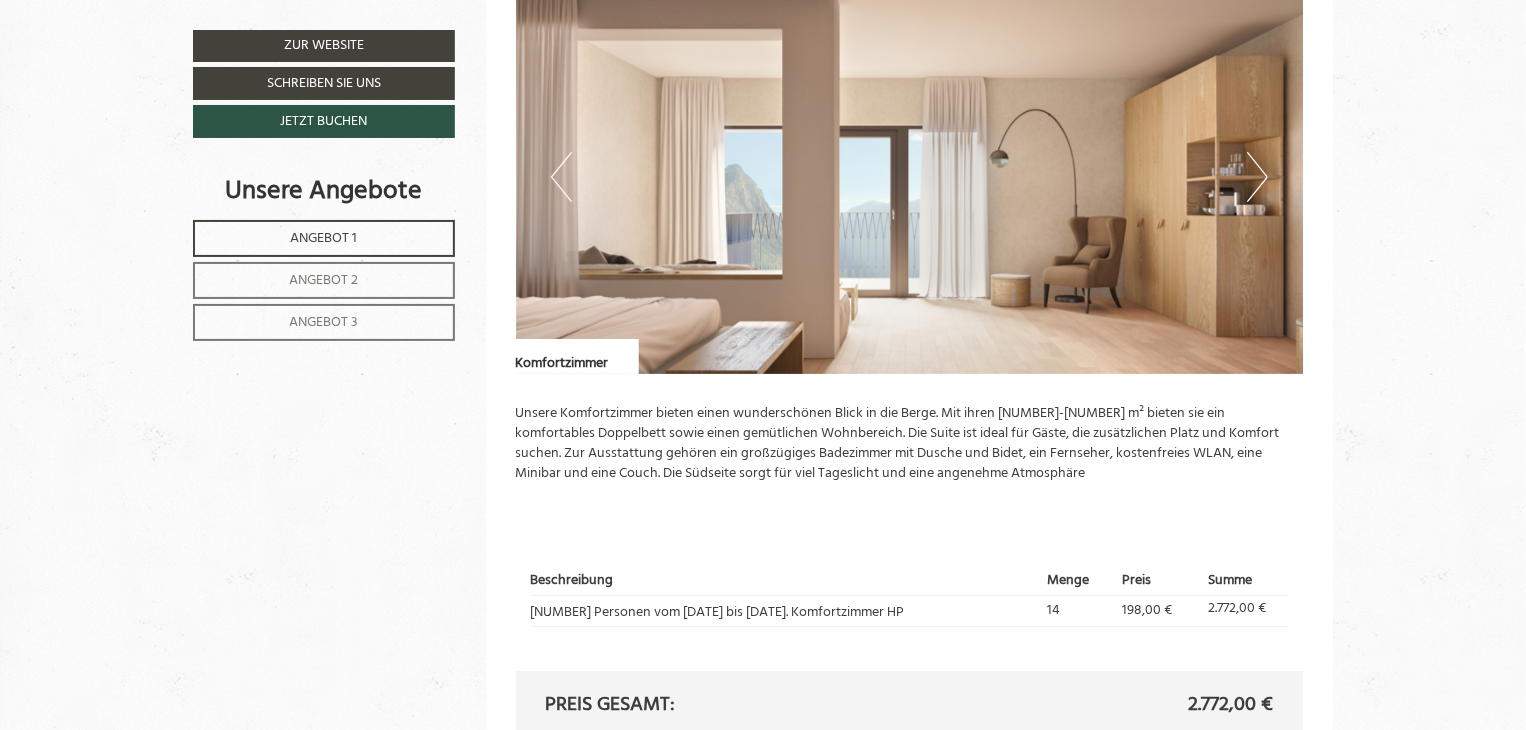 click at bounding box center [910, 177] 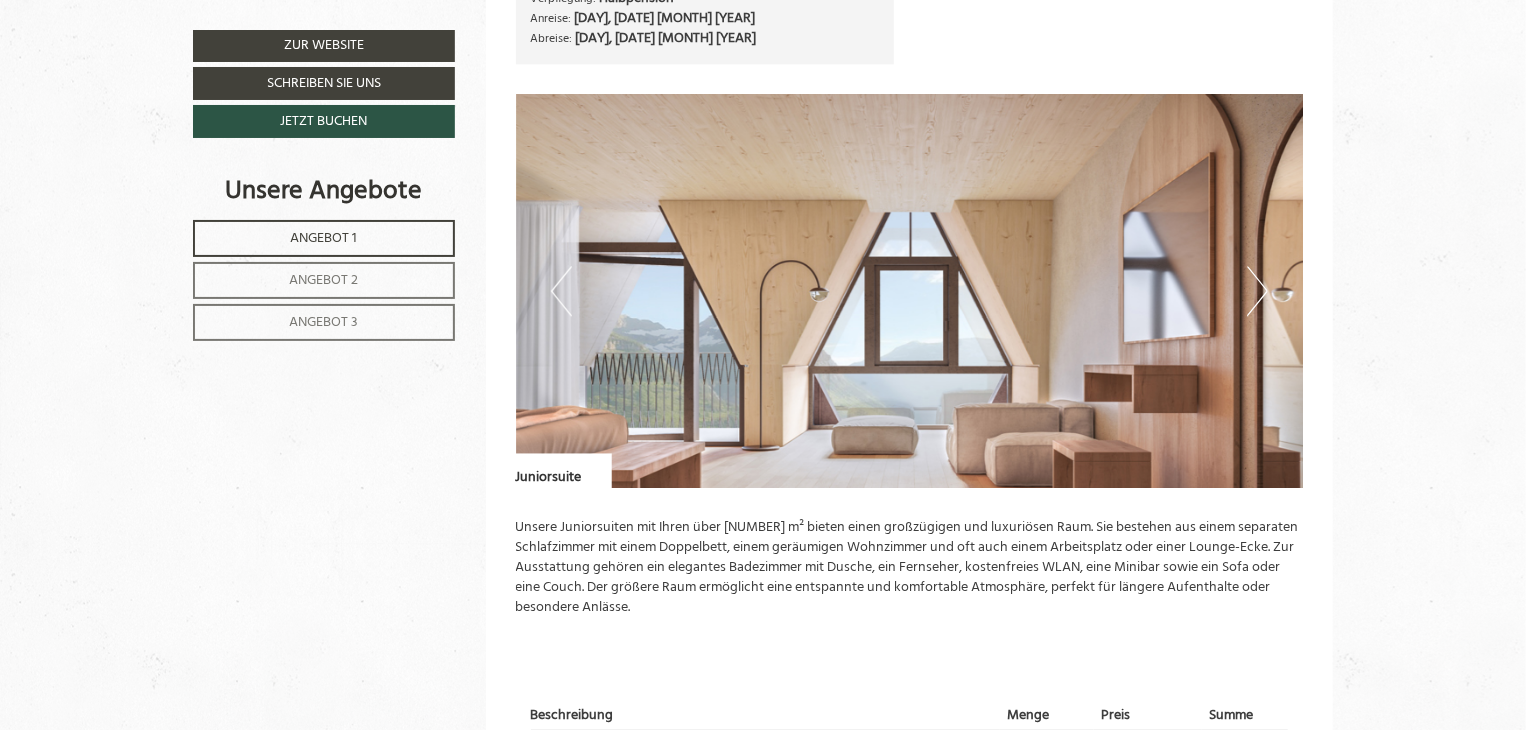 scroll, scrollTop: 2500, scrollLeft: 0, axis: vertical 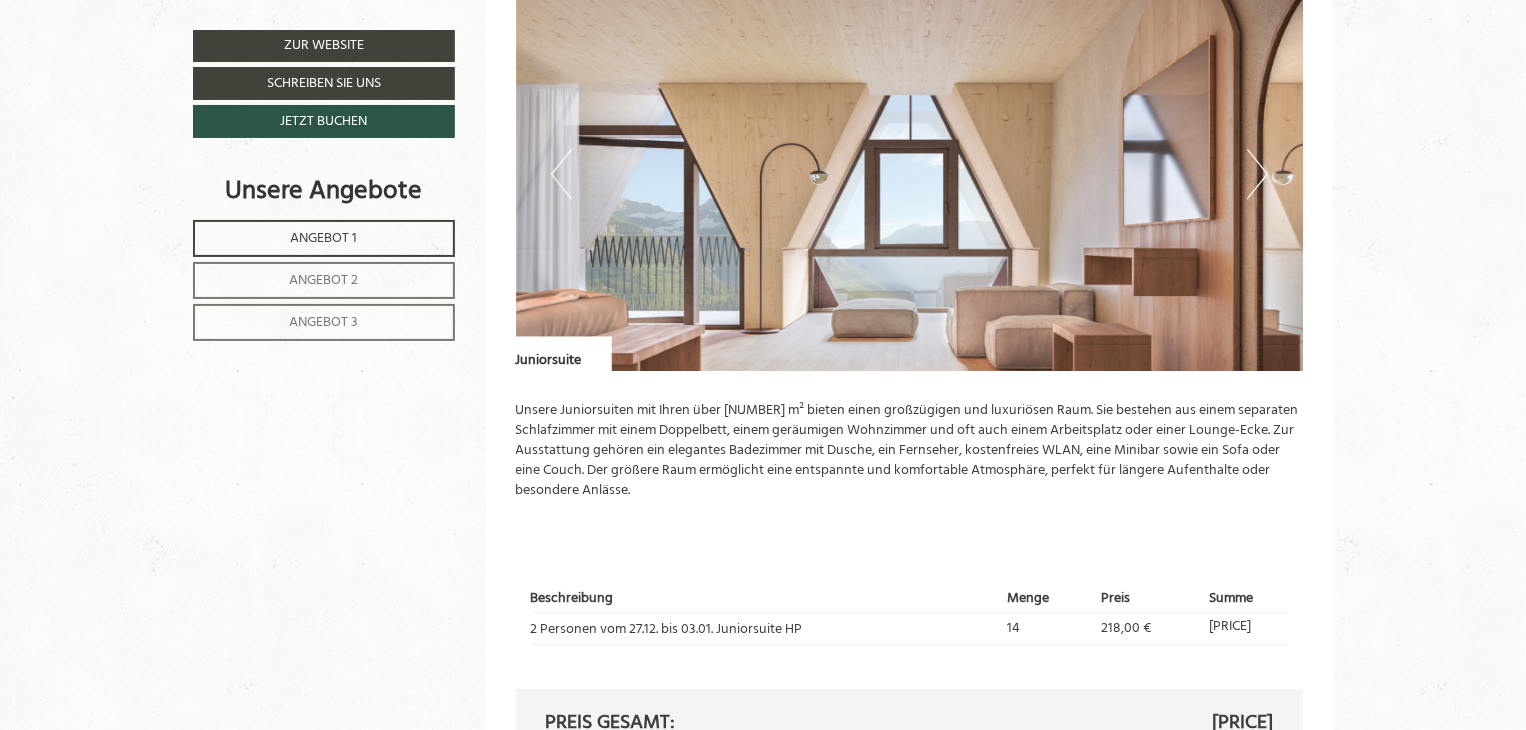 click on "Next" at bounding box center (1257, 174) 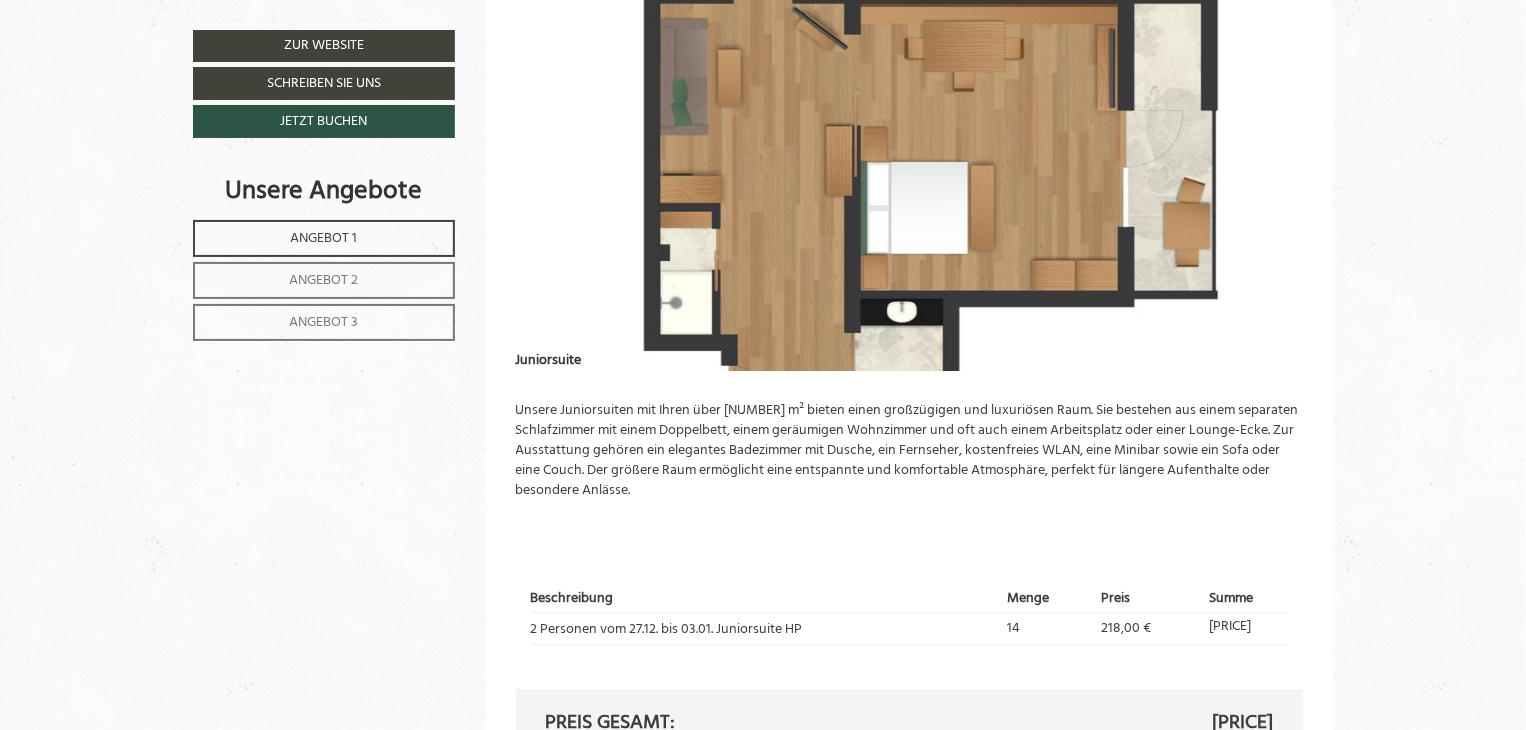 scroll, scrollTop: 2400, scrollLeft: 0, axis: vertical 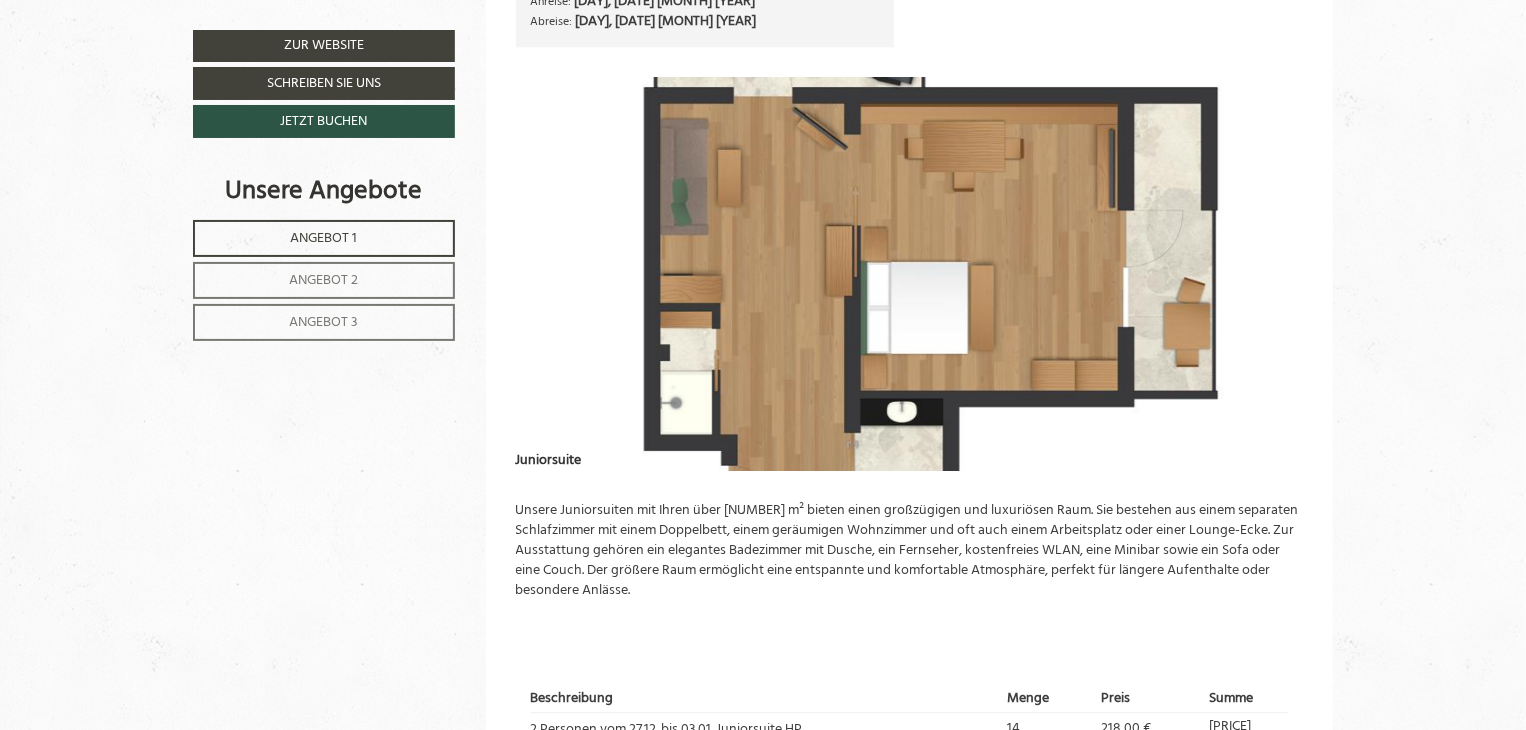 click on "Angebot [NUMBER] von [NUMBER]
Angebot [NUMBER]
1x  Juniorsuite
[NUMBER] Personen:   Suite
Verpflegung:   Halbpension
Anreise:   [DAY], [DATE] [MONTH] [YEAR]
Abreise:   [DAY], [DATE] [MONTH] [YEAR]
Previous Next Menge" at bounding box center (910, 364) 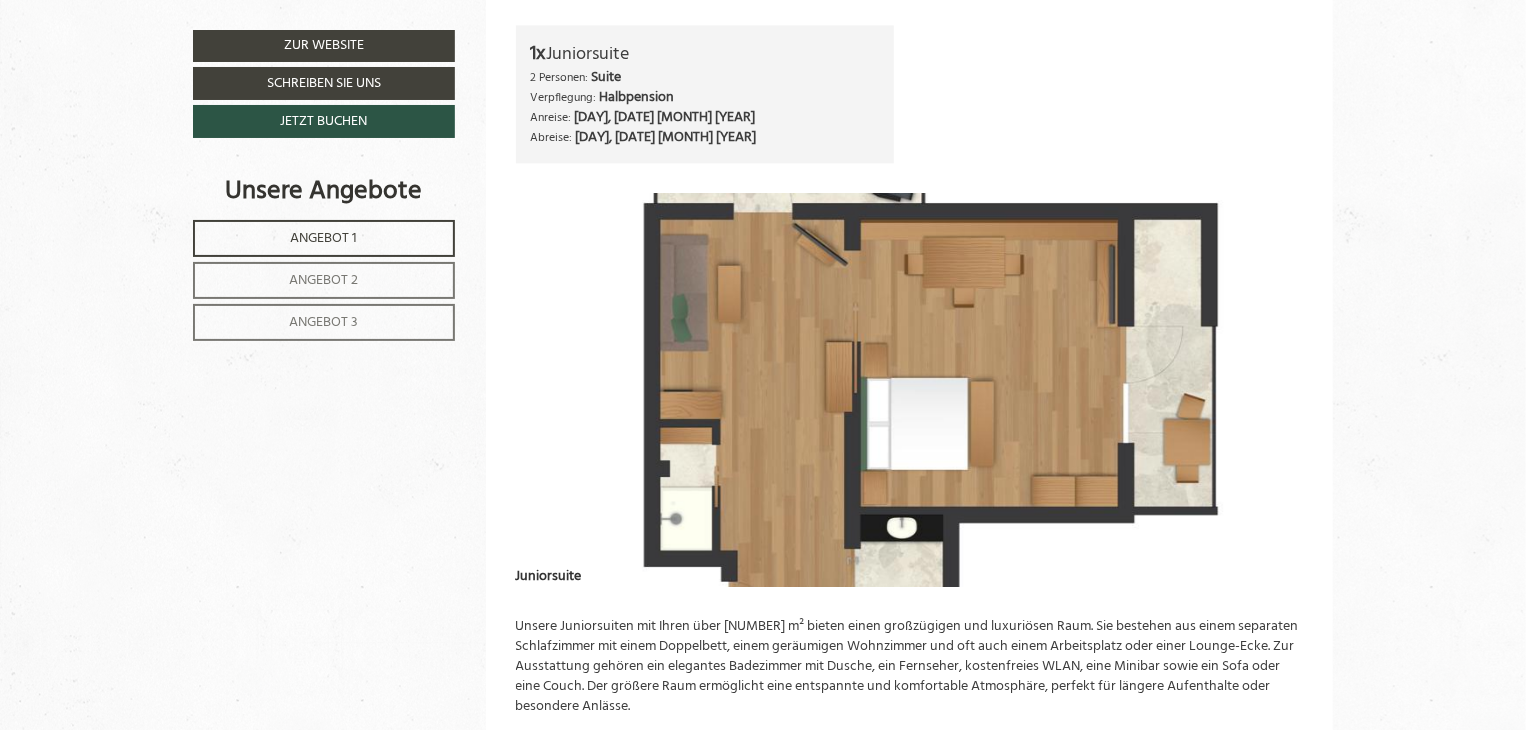 scroll, scrollTop: 2400, scrollLeft: 0, axis: vertical 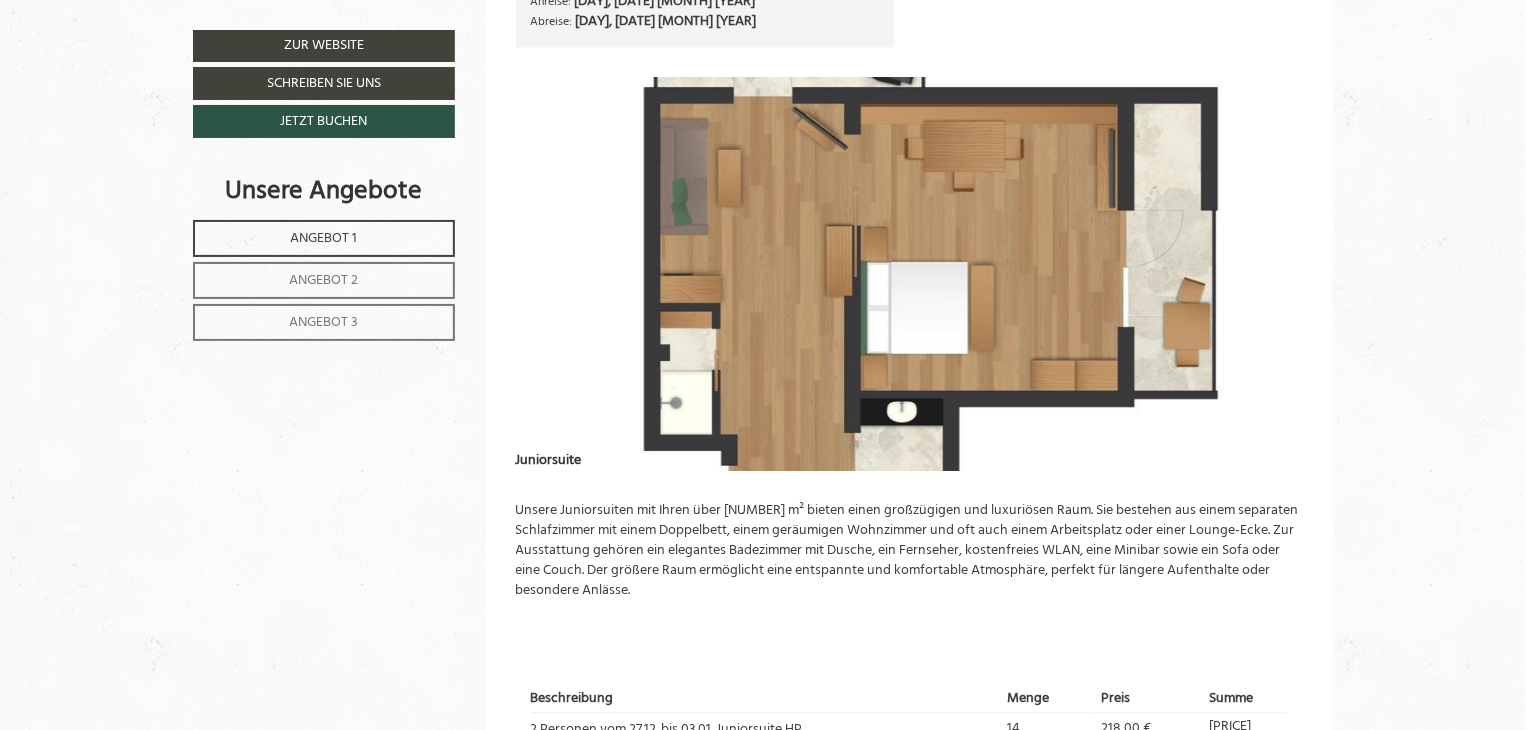 click at bounding box center [910, 274] 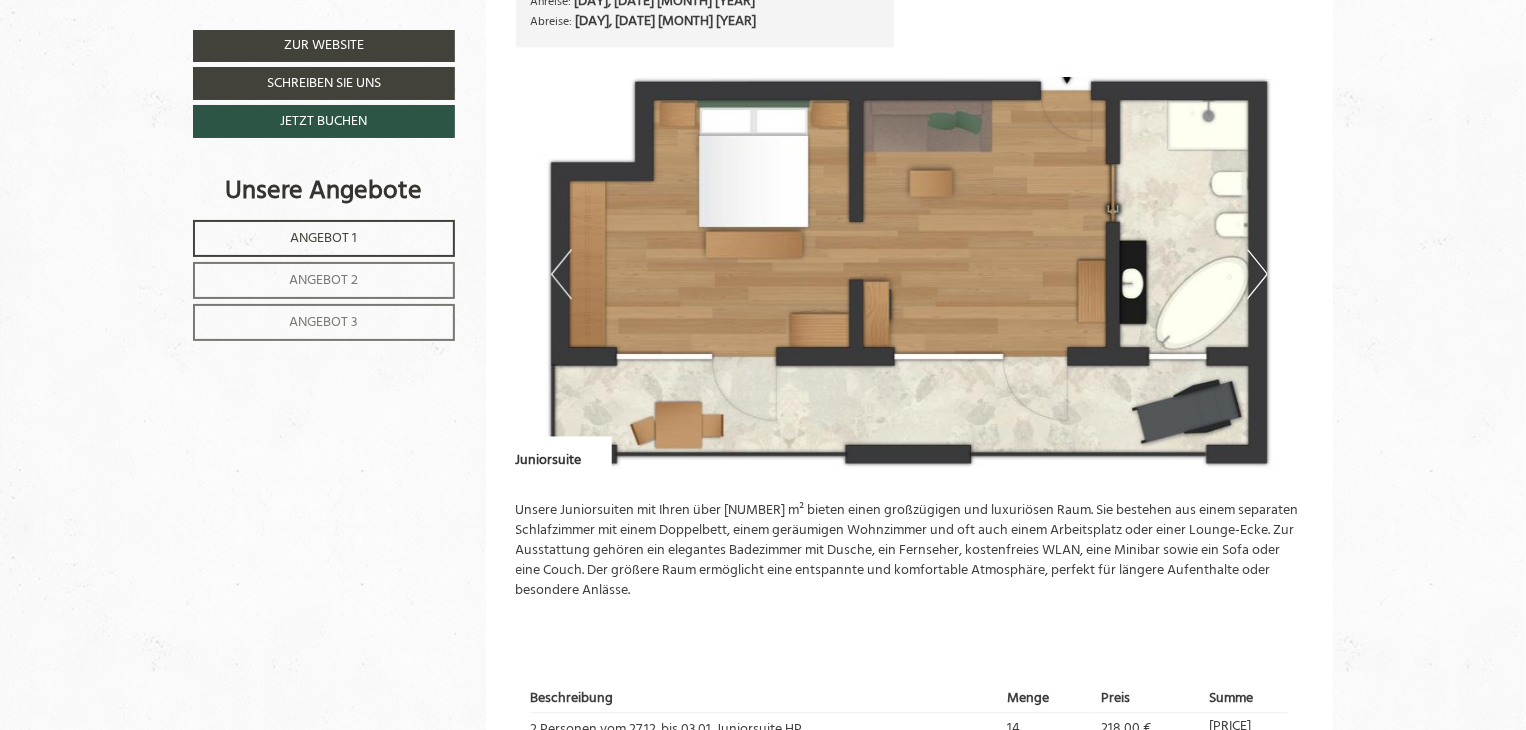 click at bounding box center [910, 274] 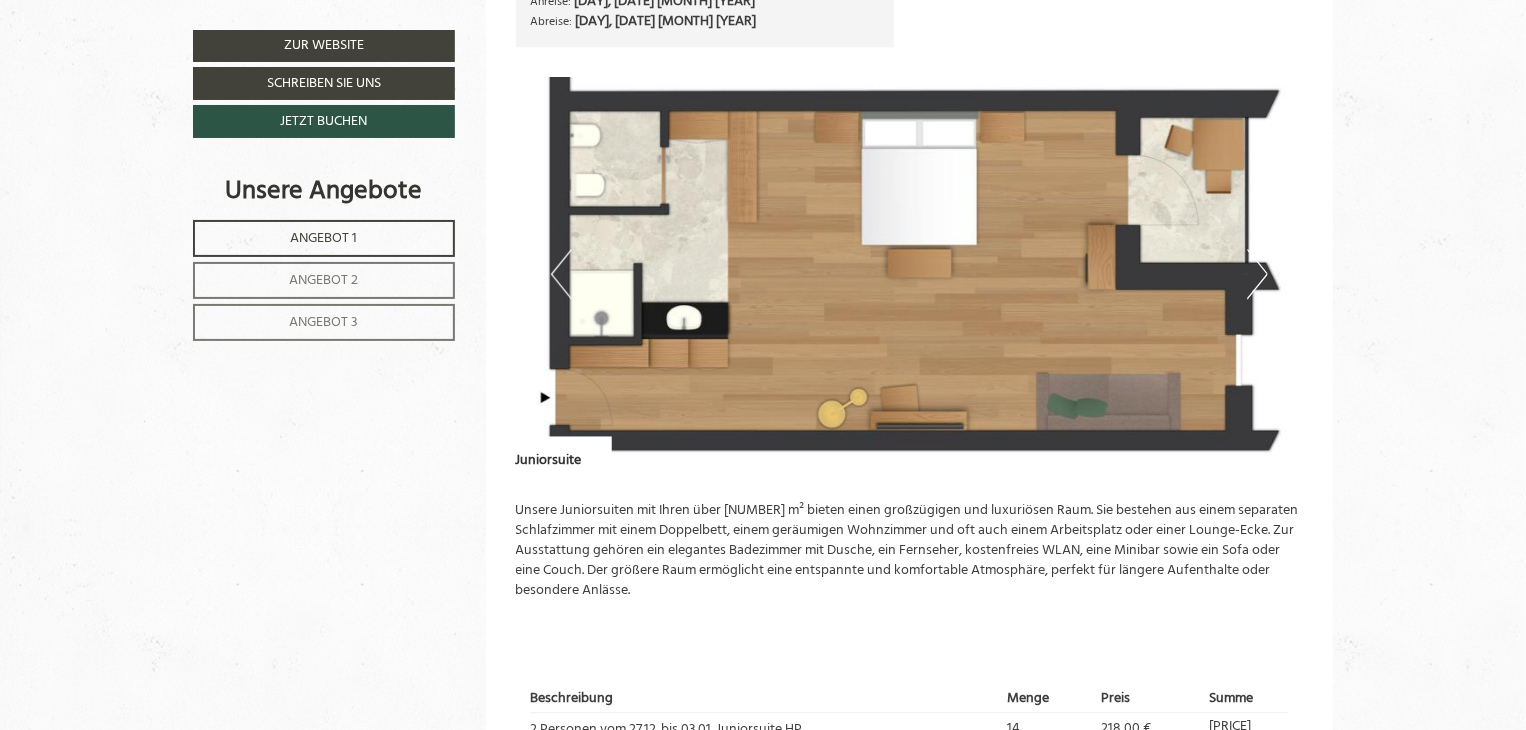 click on "Next" at bounding box center (1257, 274) 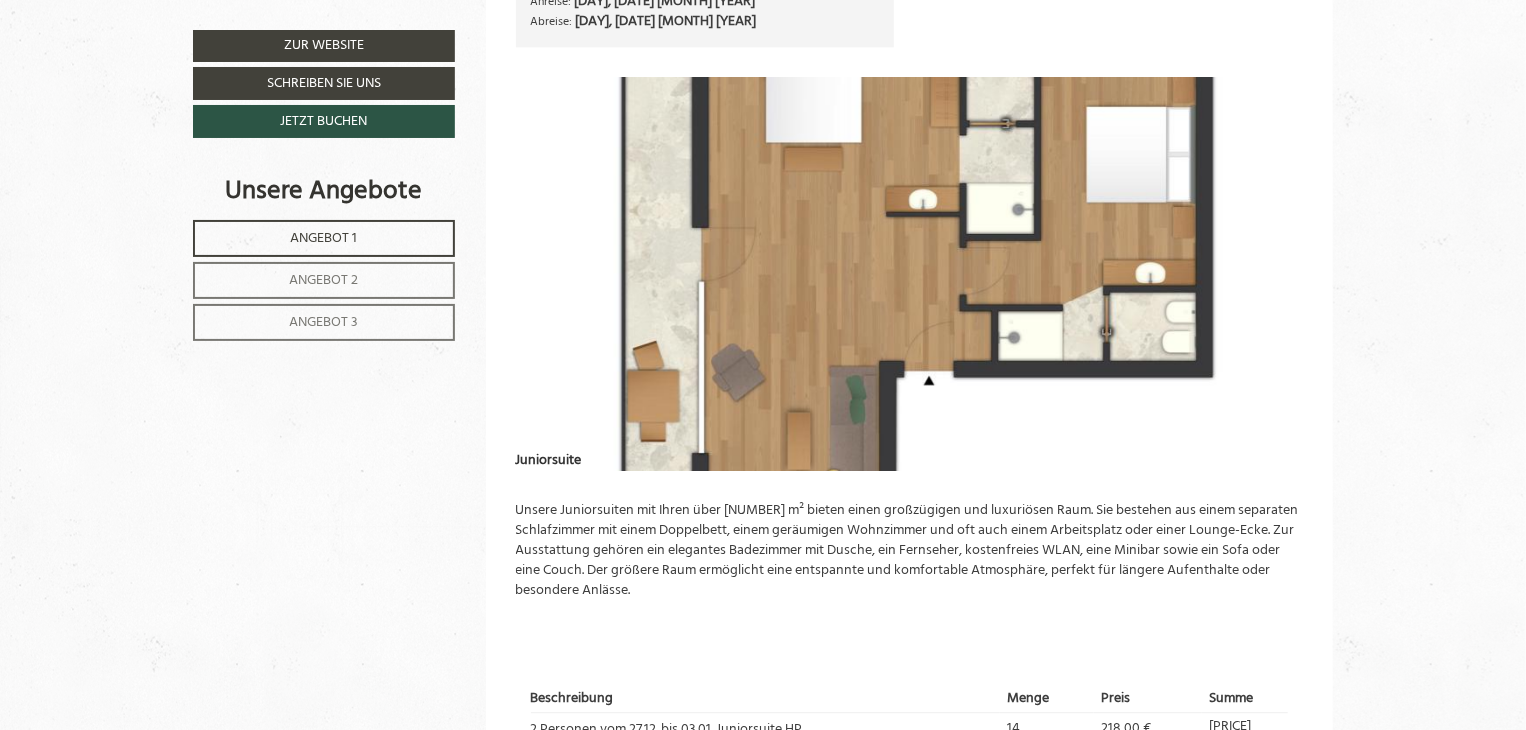 click at bounding box center (910, 274) 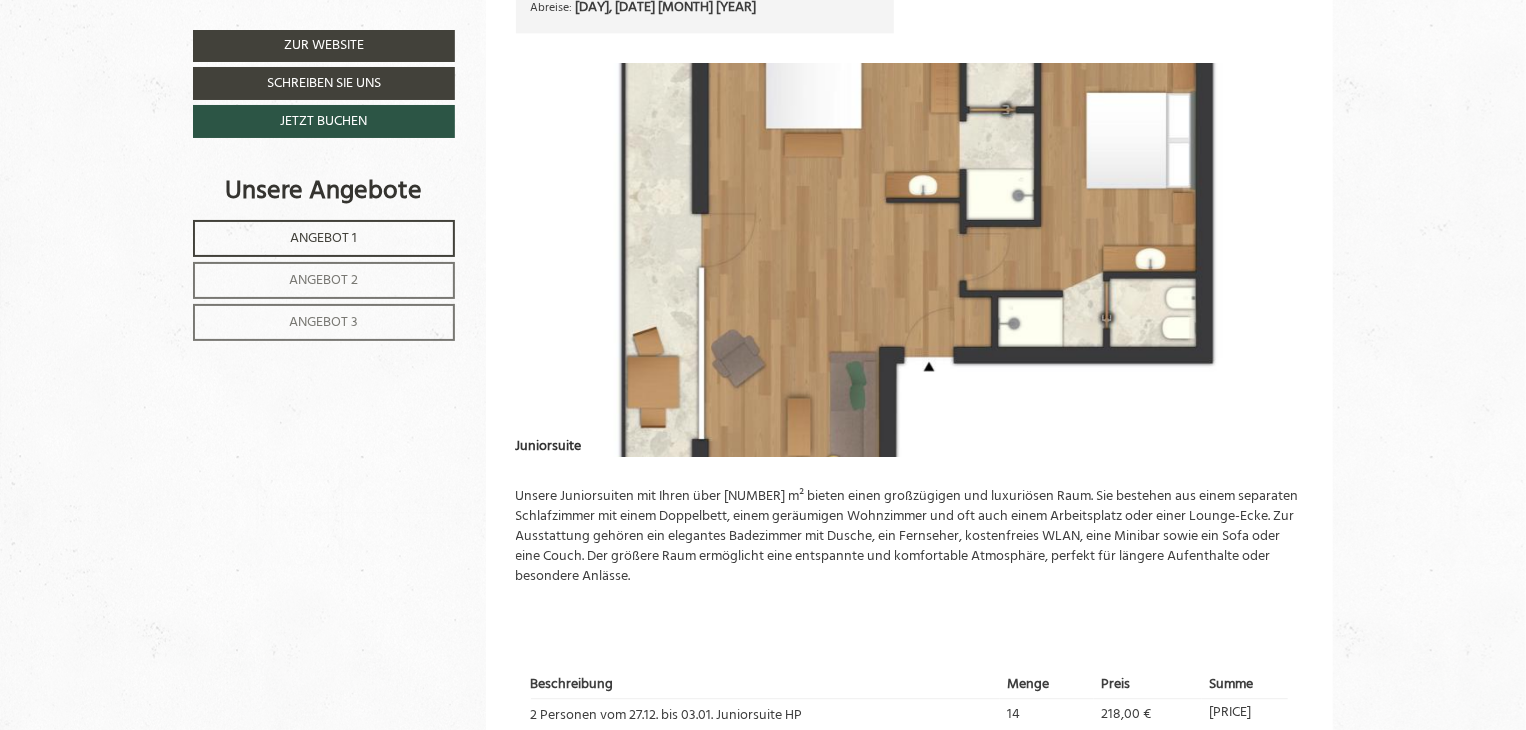 scroll, scrollTop: 2500, scrollLeft: 0, axis: vertical 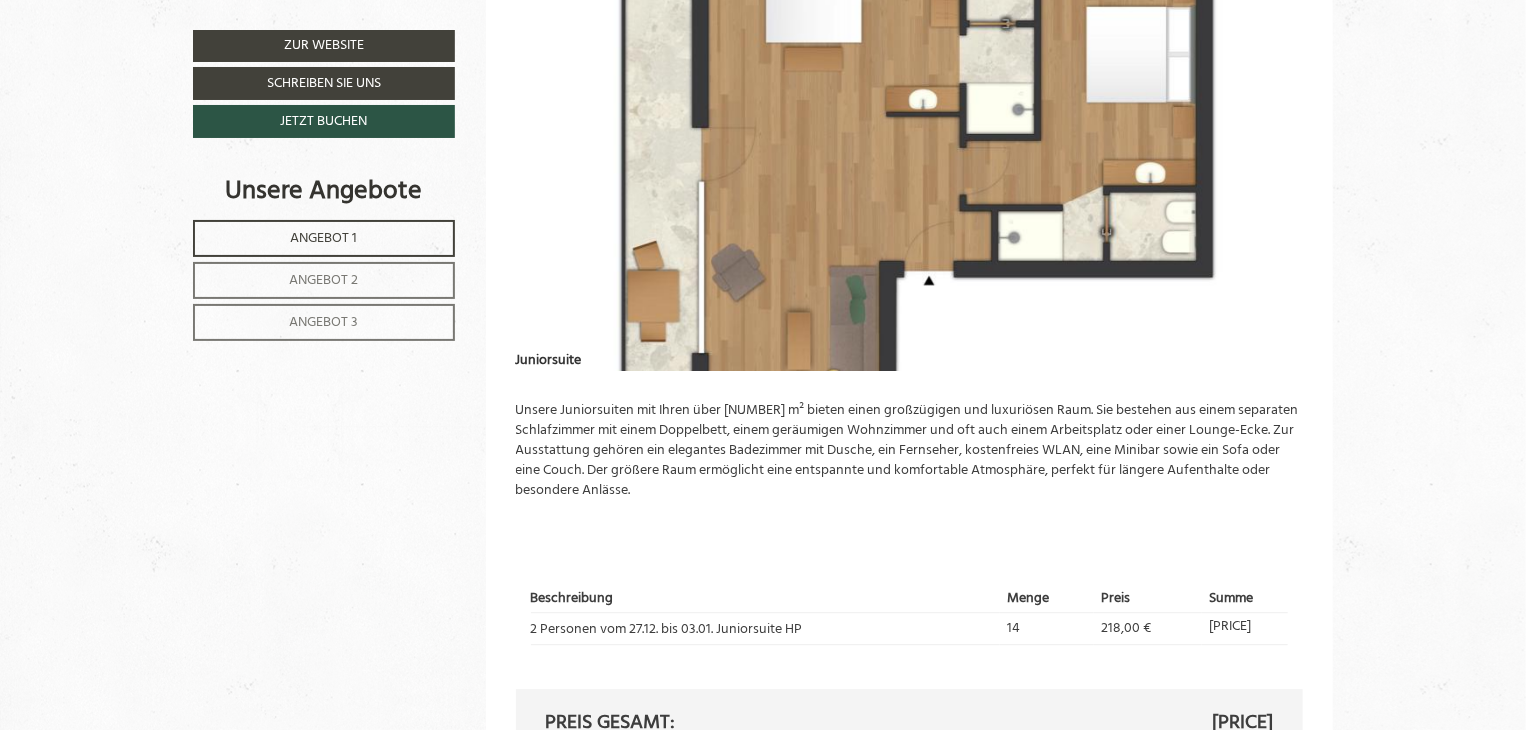 click at bounding box center (910, 174) 